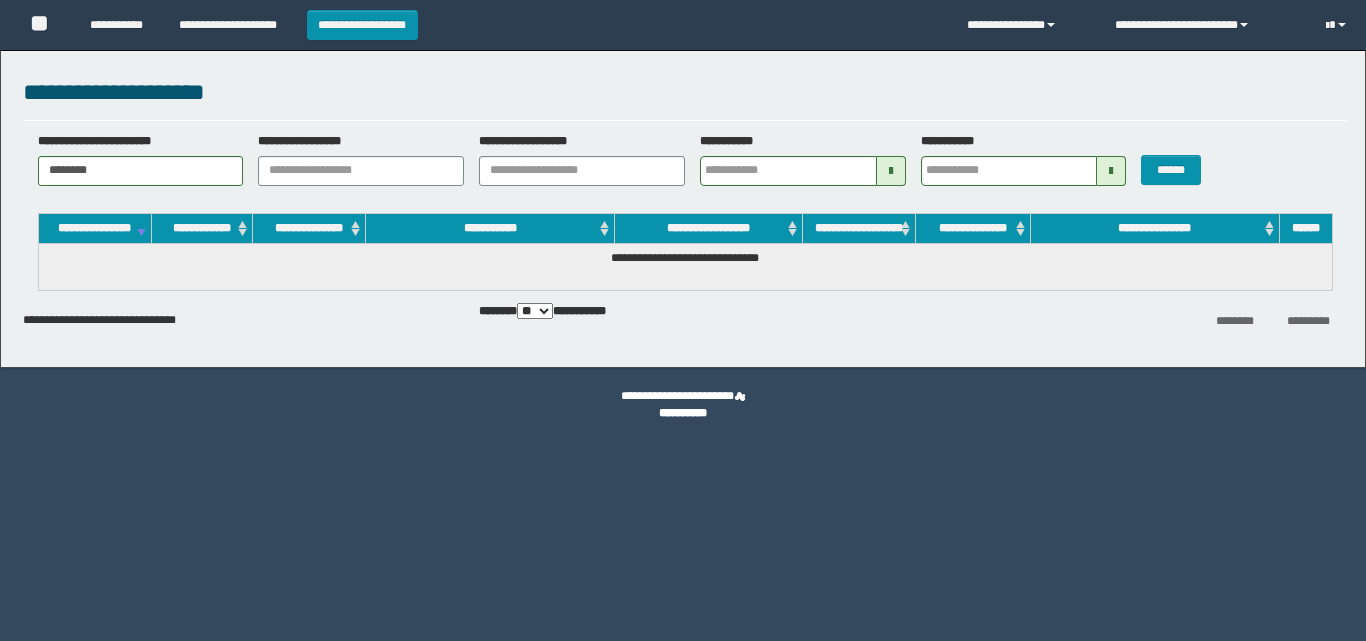 scroll, scrollTop: 0, scrollLeft: 0, axis: both 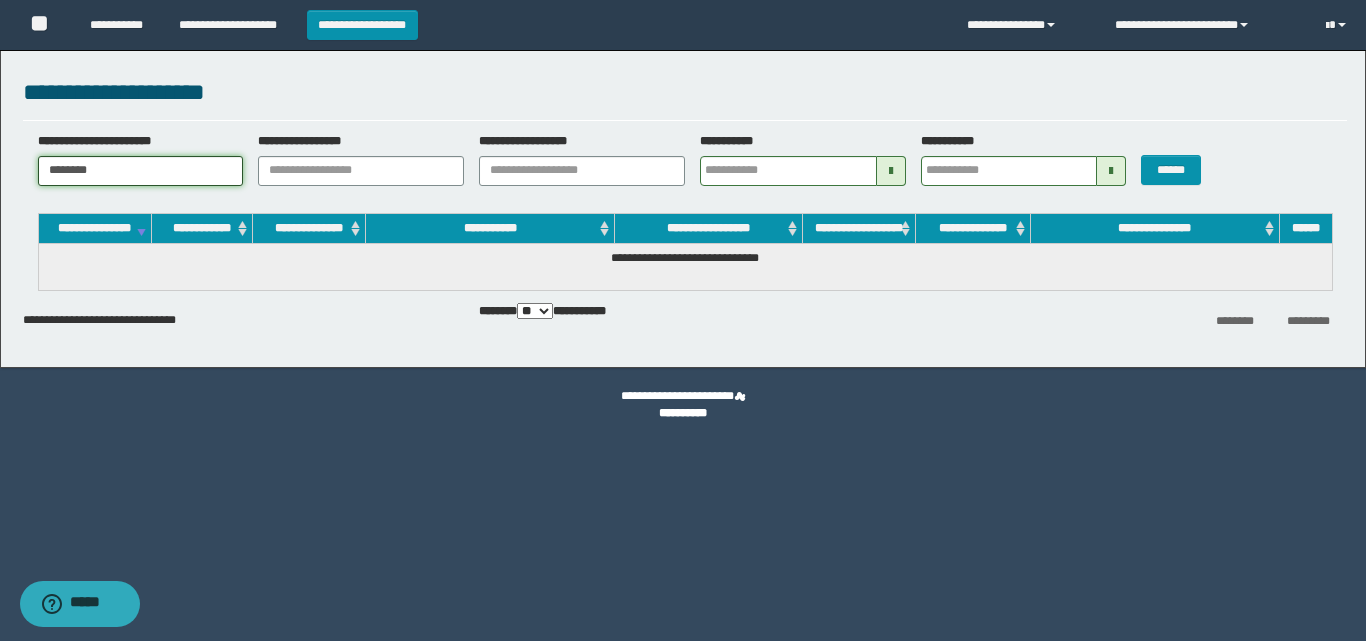 drag, startPoint x: 48, startPoint y: 169, endPoint x: 0, endPoint y: 161, distance: 48.6621 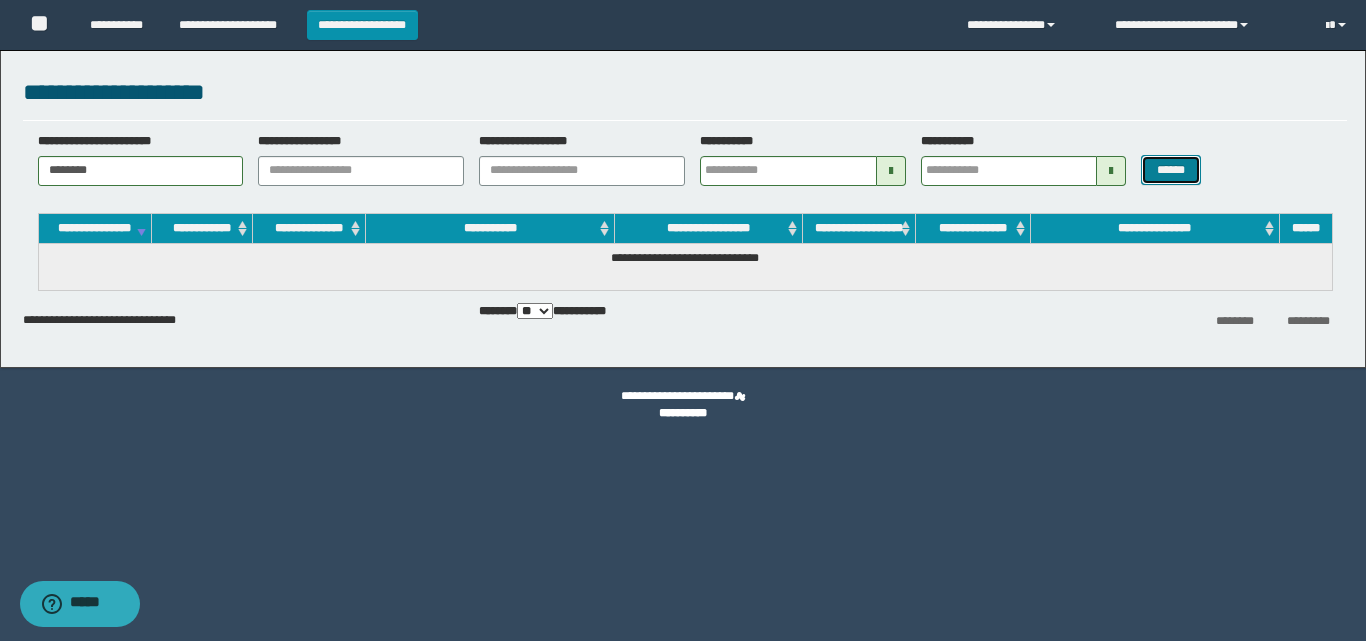 click on "******" at bounding box center (1170, 170) 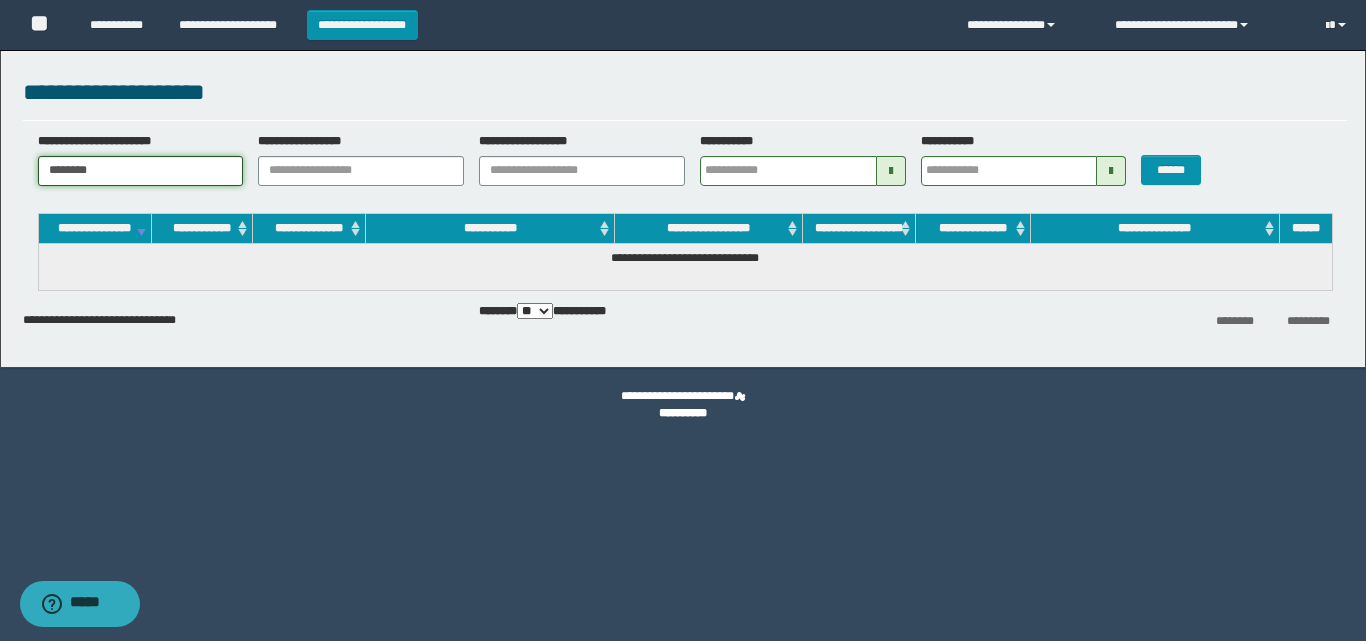 drag, startPoint x: 163, startPoint y: 175, endPoint x: 0, endPoint y: 166, distance: 163.24828 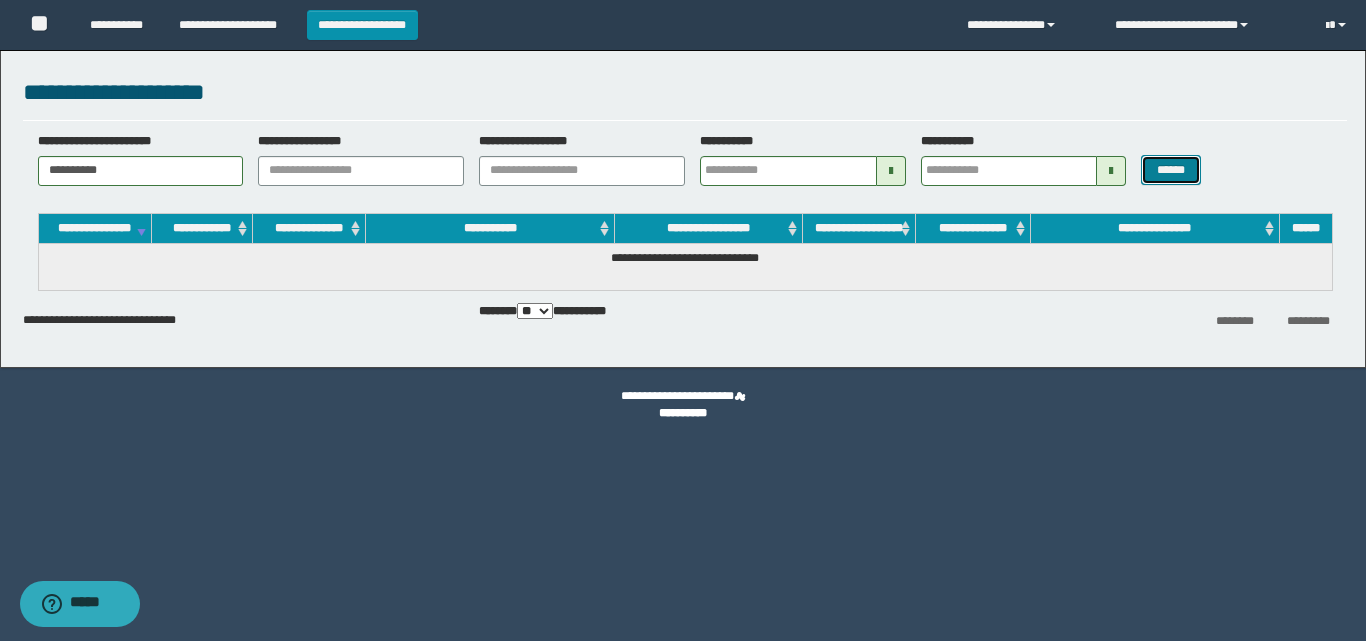 click on "******" at bounding box center [1170, 170] 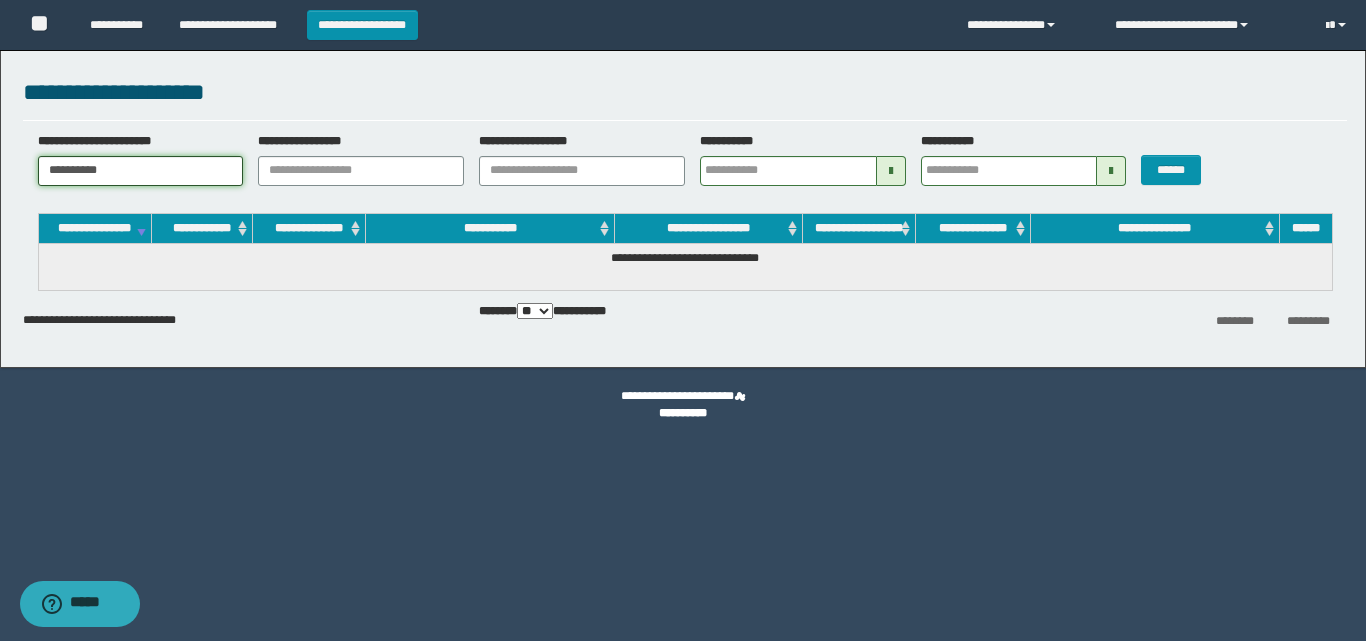 drag, startPoint x: 164, startPoint y: 168, endPoint x: 0, endPoint y: 182, distance: 164.59648 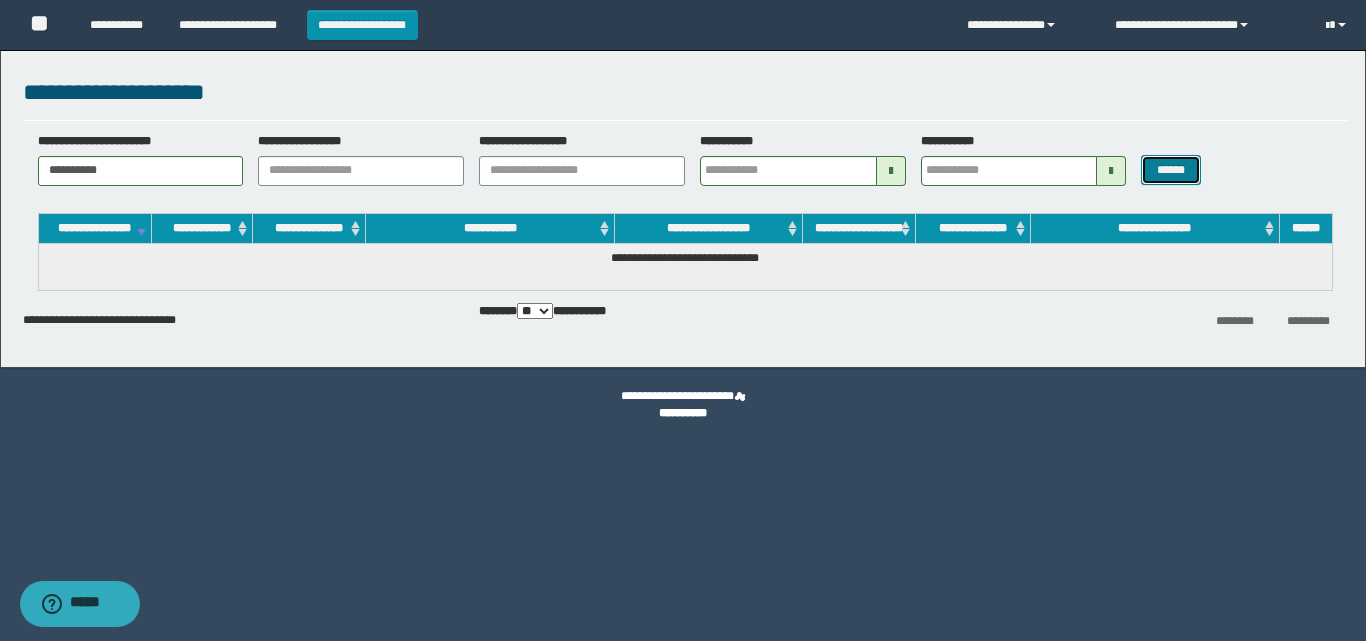 click on "******" at bounding box center [1170, 170] 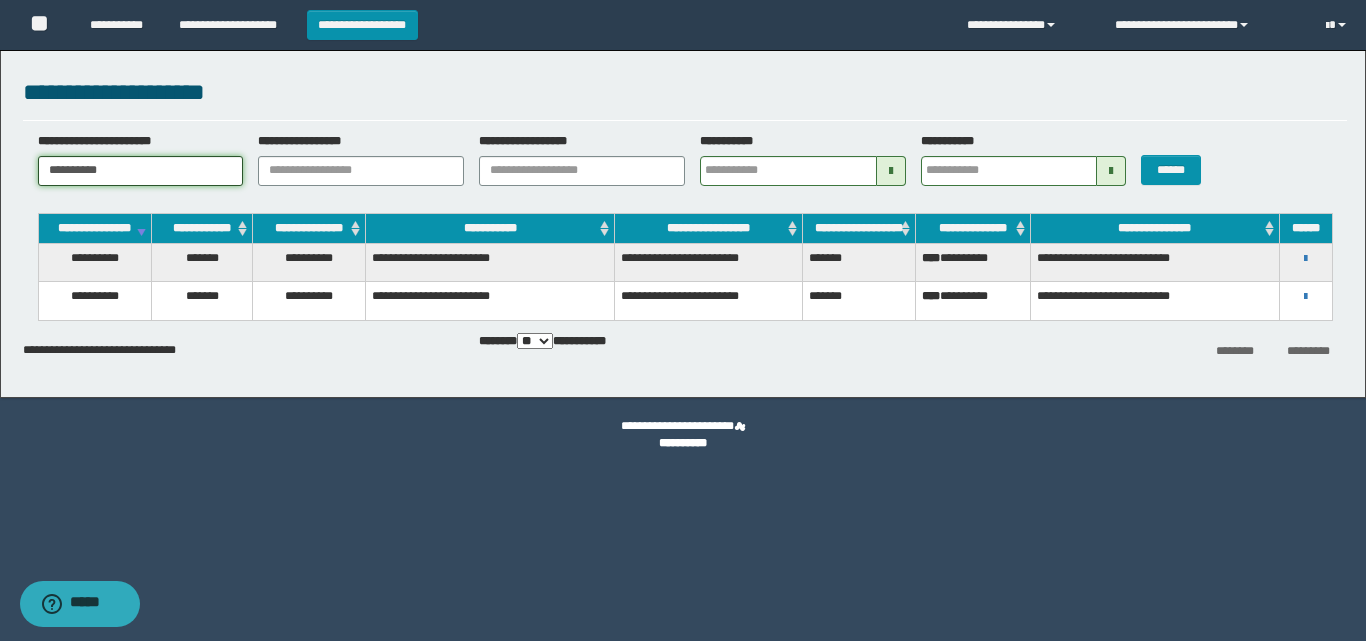 drag, startPoint x: 142, startPoint y: 171, endPoint x: 4, endPoint y: 159, distance: 138.52075 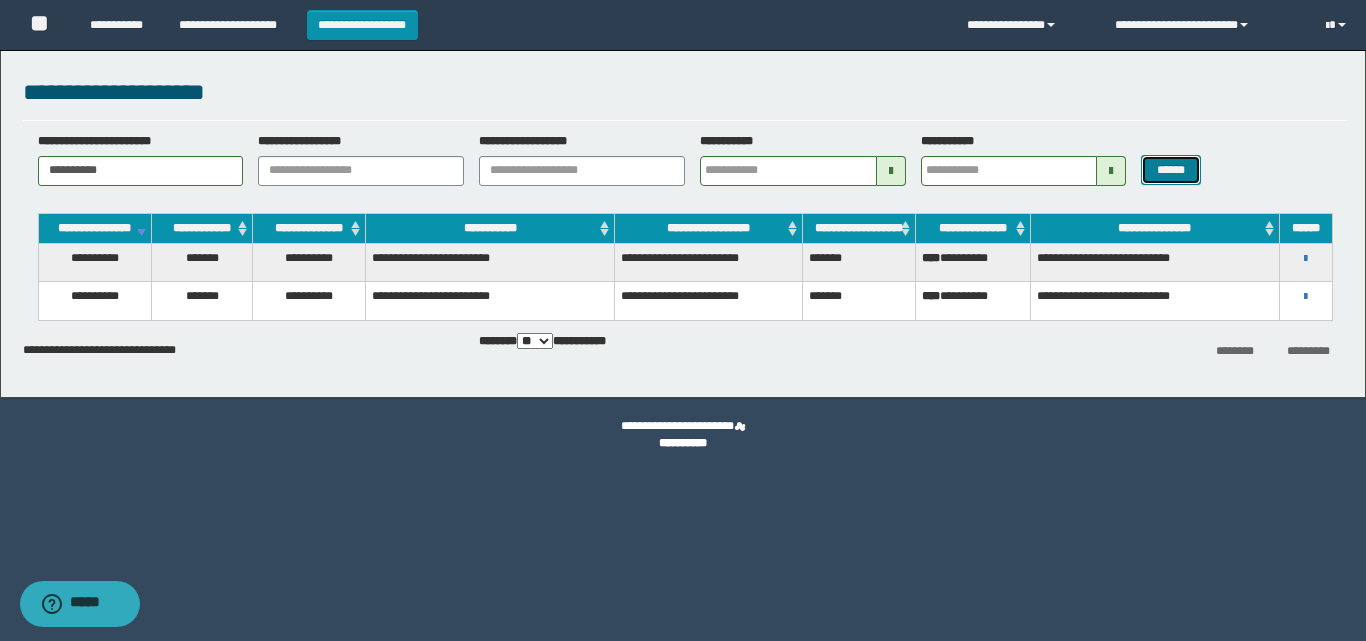 click on "******" at bounding box center (1170, 170) 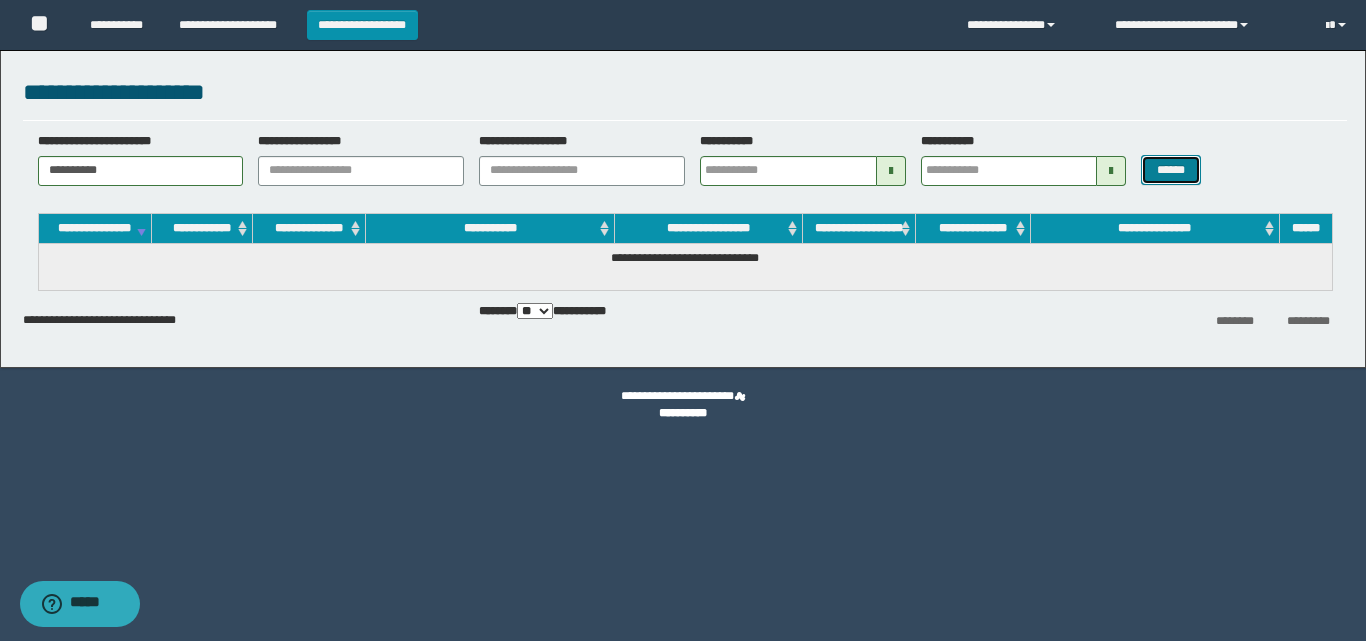 click on "******" at bounding box center [1170, 170] 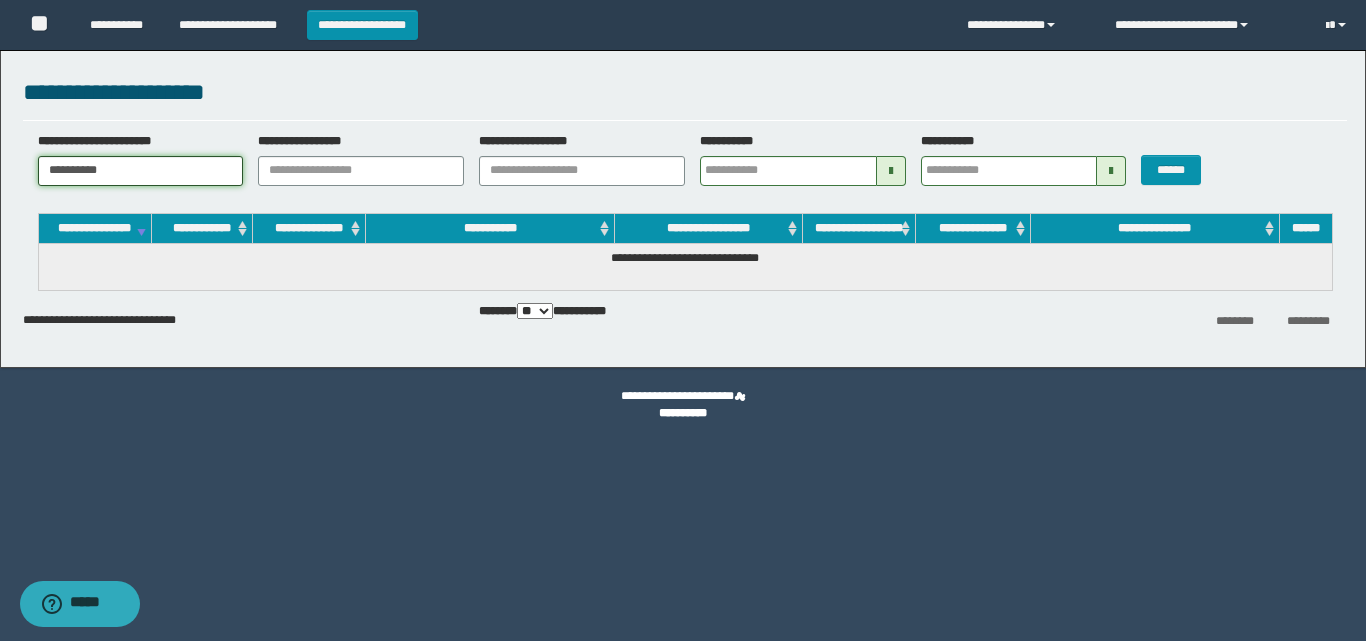 drag, startPoint x: 146, startPoint y: 173, endPoint x: 0, endPoint y: 180, distance: 146.16771 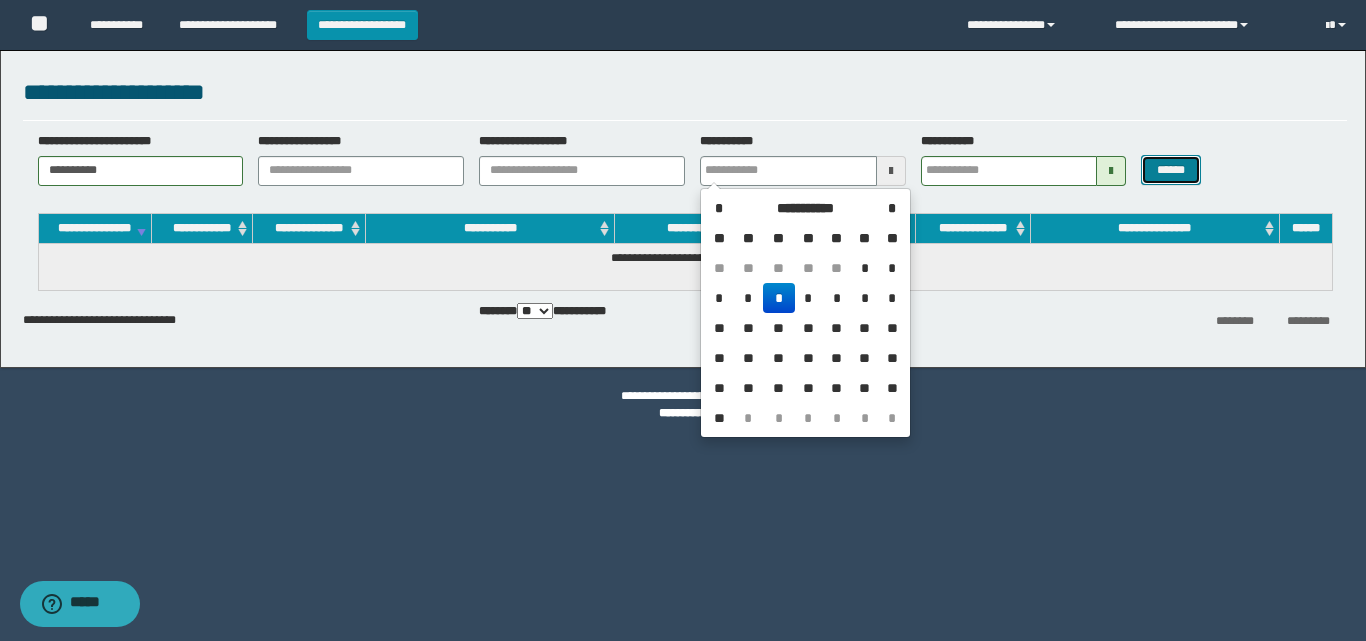 click on "******" at bounding box center (1170, 170) 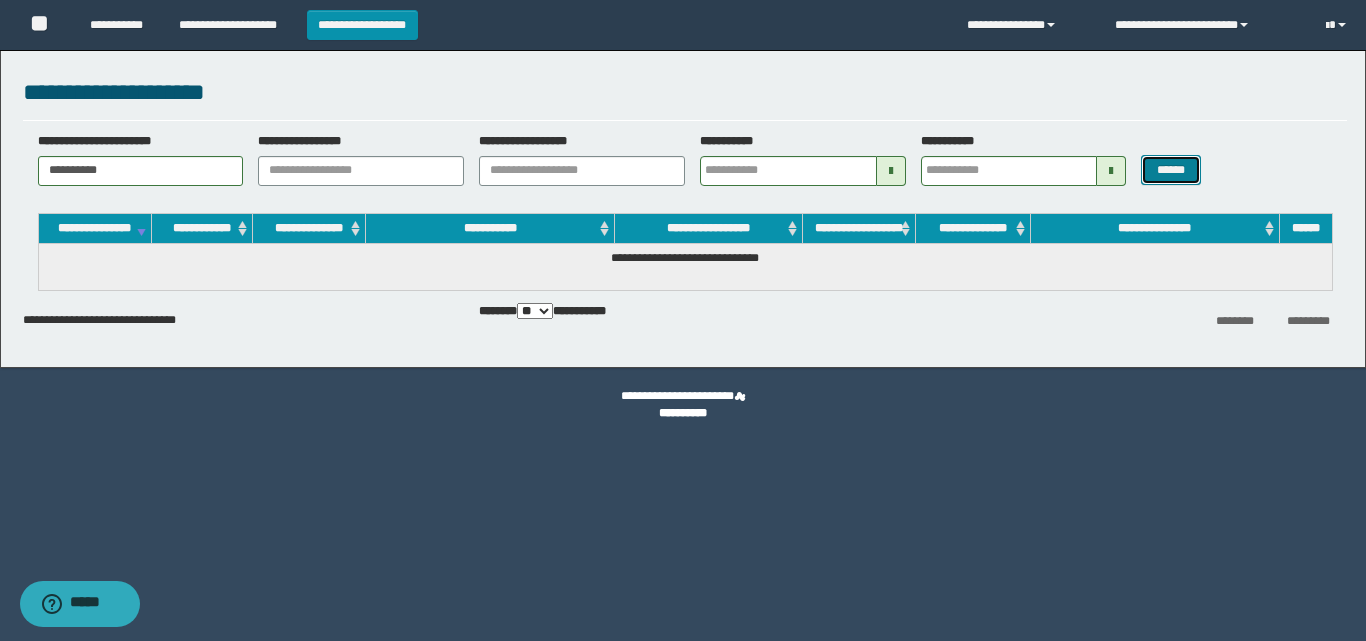 click on "******" at bounding box center (1170, 170) 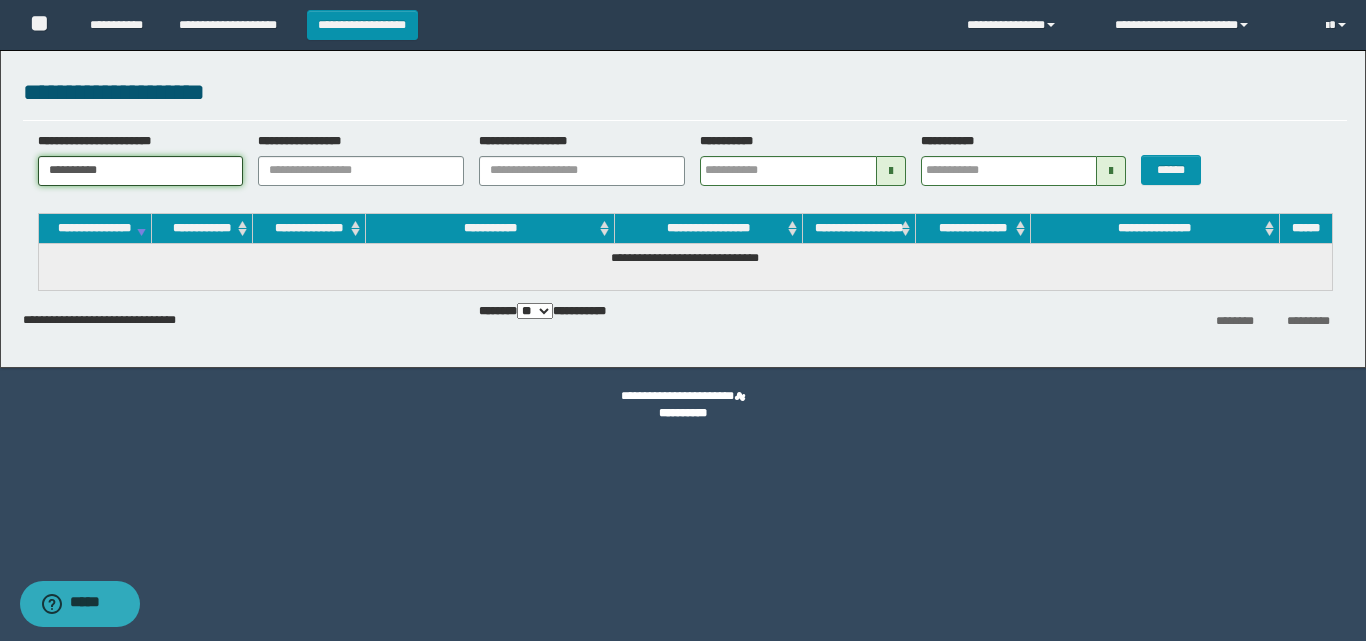 drag, startPoint x: 152, startPoint y: 175, endPoint x: 0, endPoint y: 172, distance: 152.0296 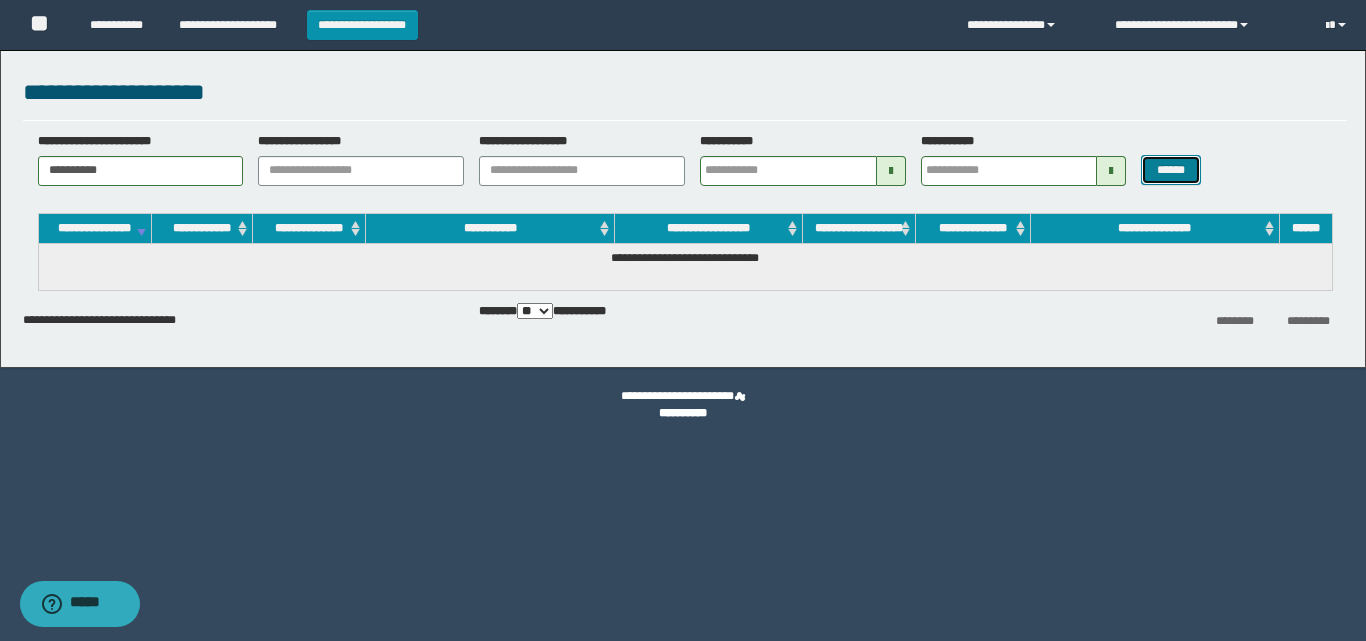 click on "******" at bounding box center (1170, 170) 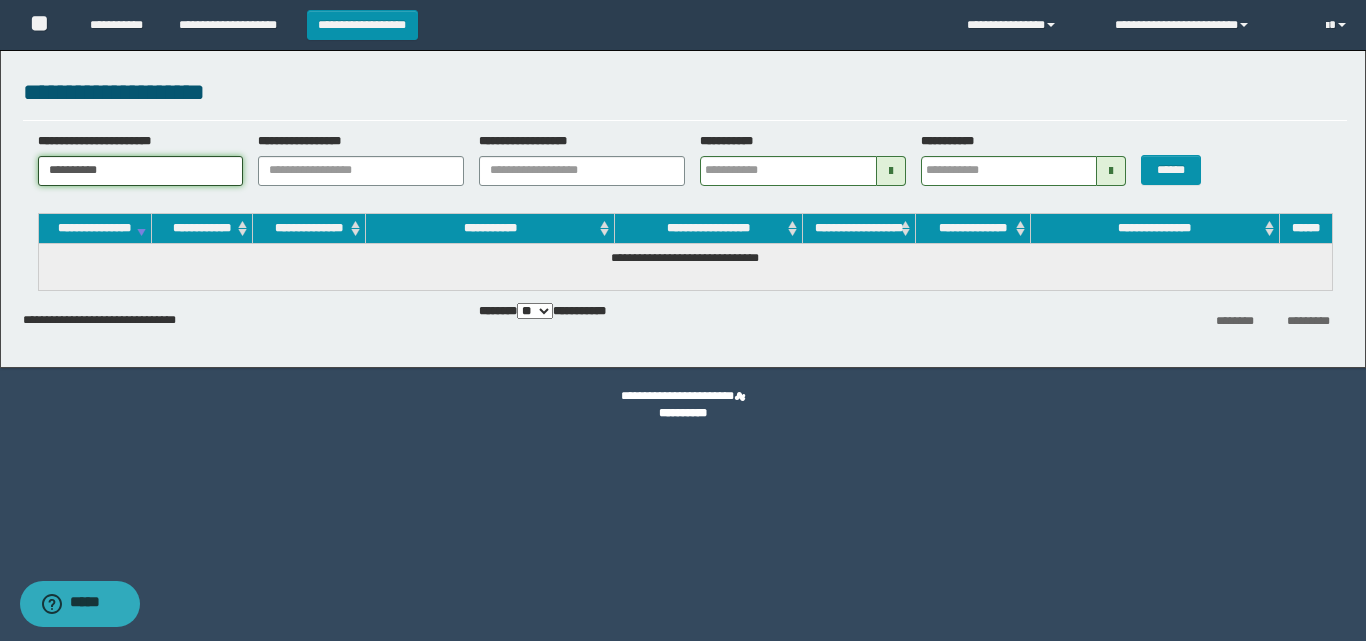 drag, startPoint x: 190, startPoint y: 168, endPoint x: 0, endPoint y: 160, distance: 190.16835 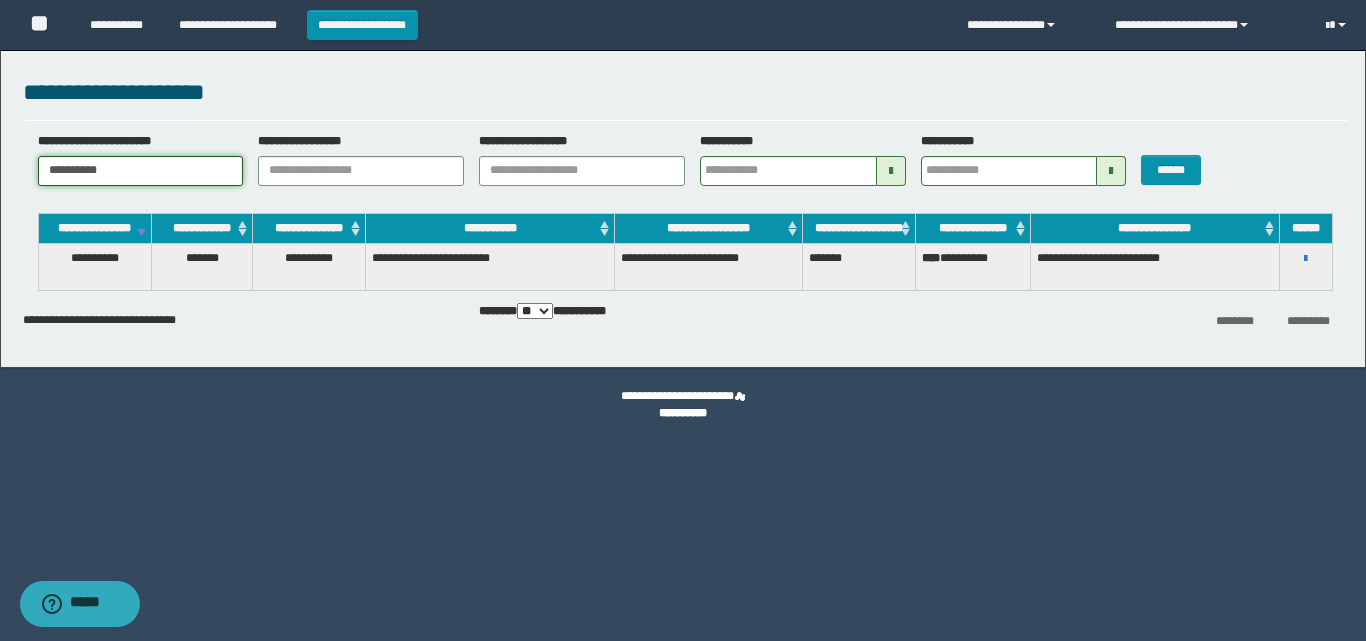 click on "**********" at bounding box center (683, 204) 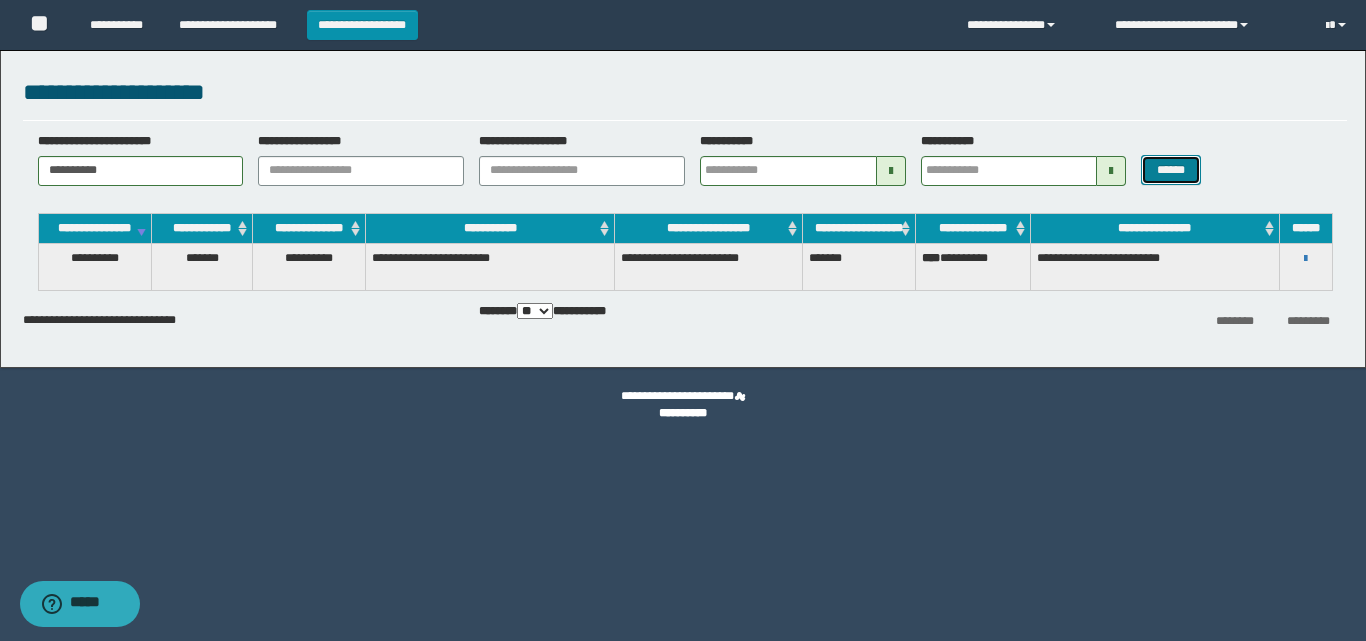 click on "******" at bounding box center (1170, 170) 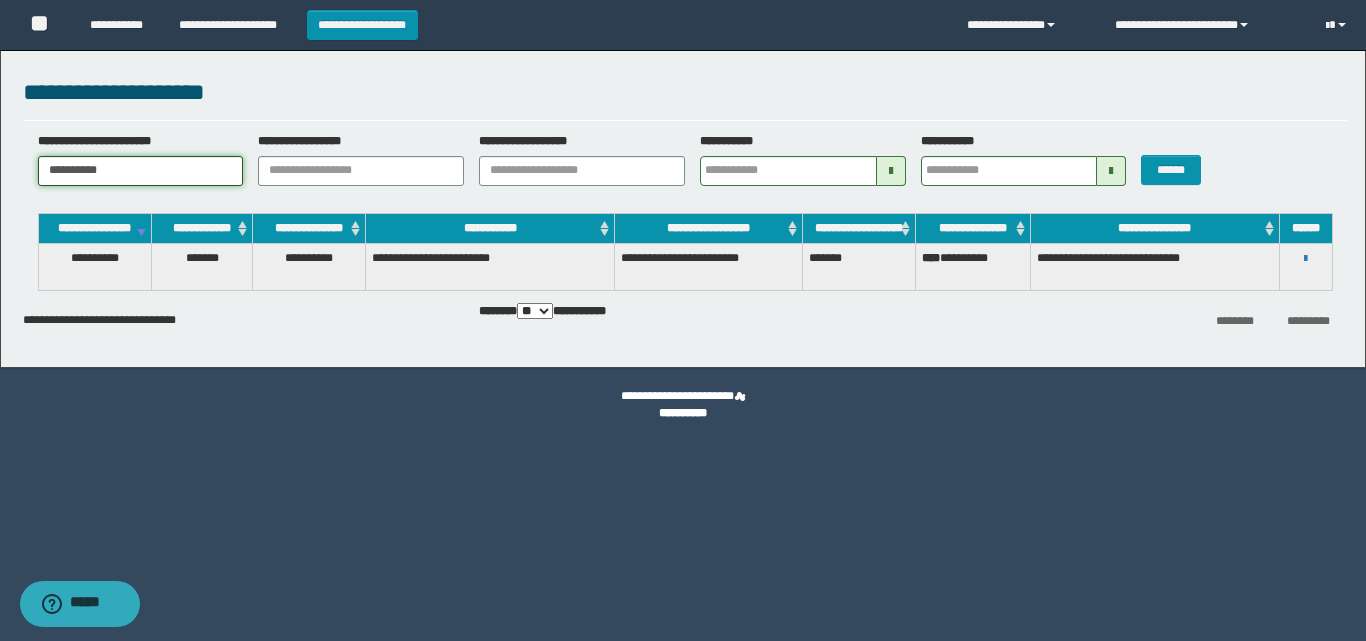 drag, startPoint x: 180, startPoint y: 172, endPoint x: 0, endPoint y: 168, distance: 180.04443 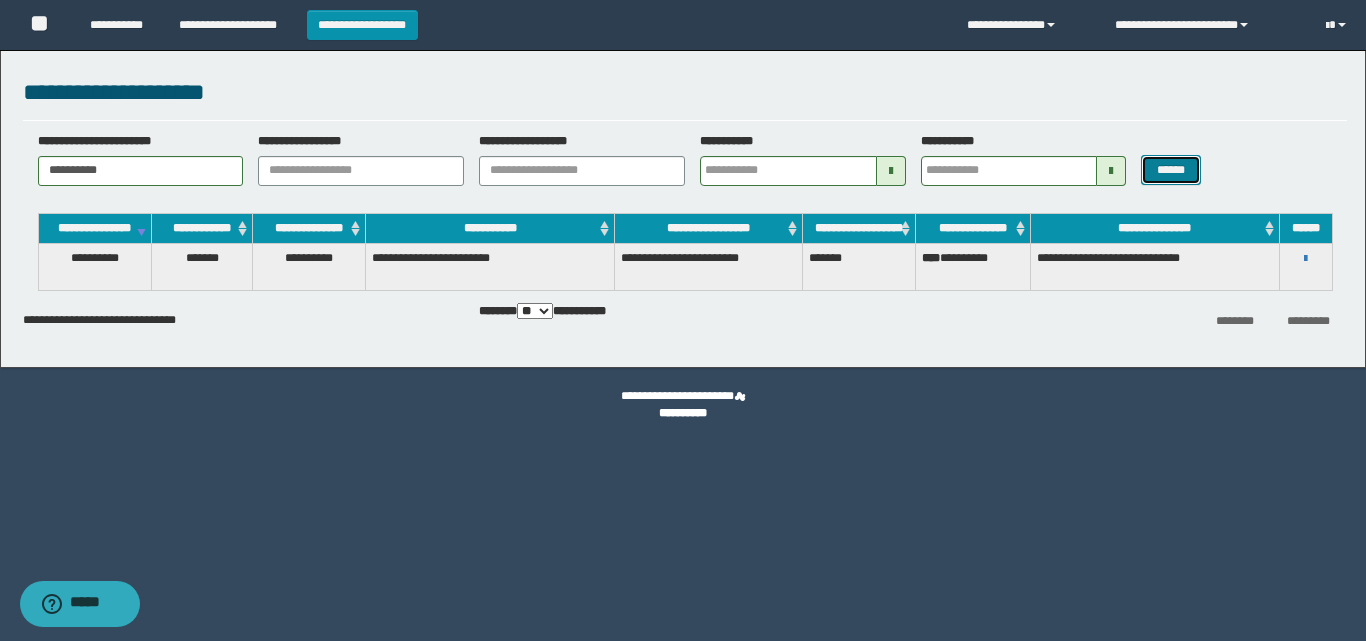 click on "******" at bounding box center (1170, 170) 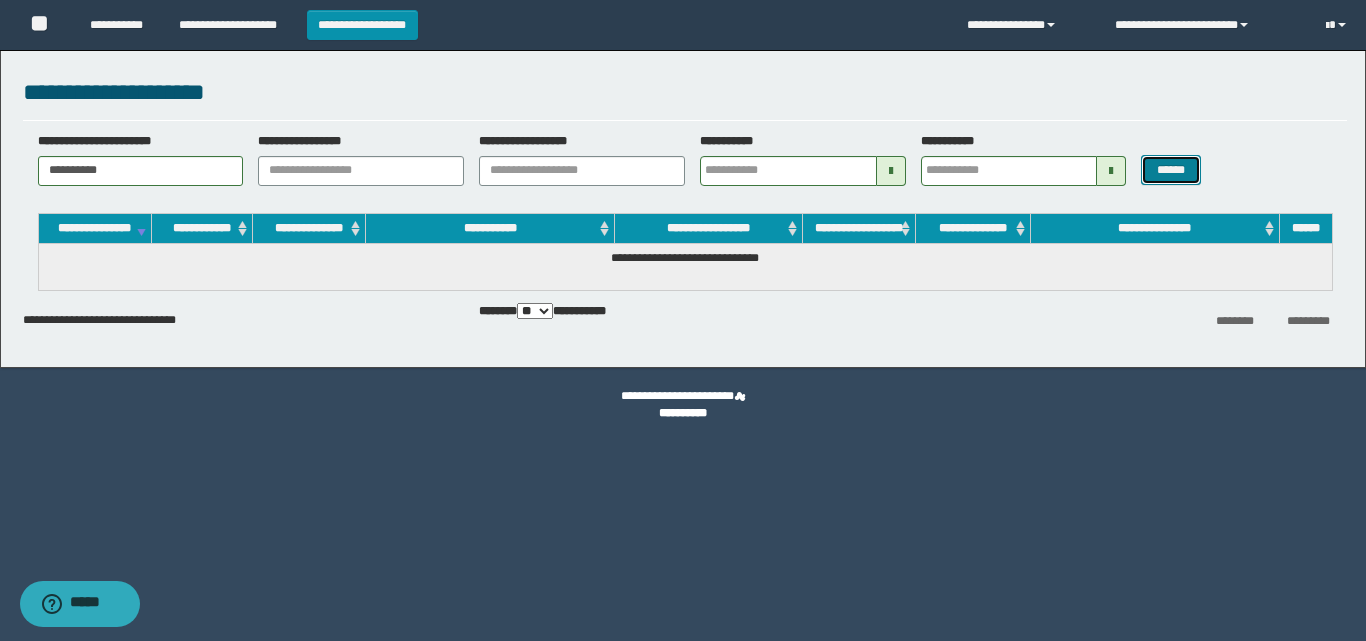 click on "******" at bounding box center [1170, 170] 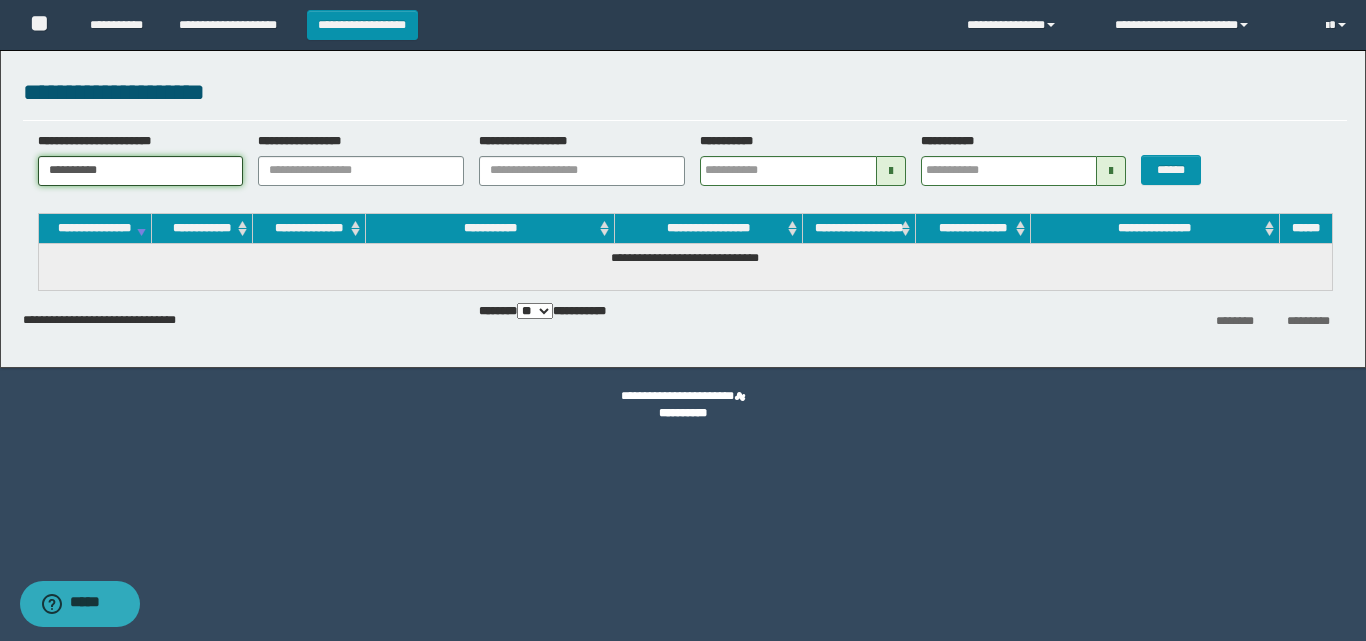 drag, startPoint x: 140, startPoint y: 168, endPoint x: 0, endPoint y: 171, distance: 140.03214 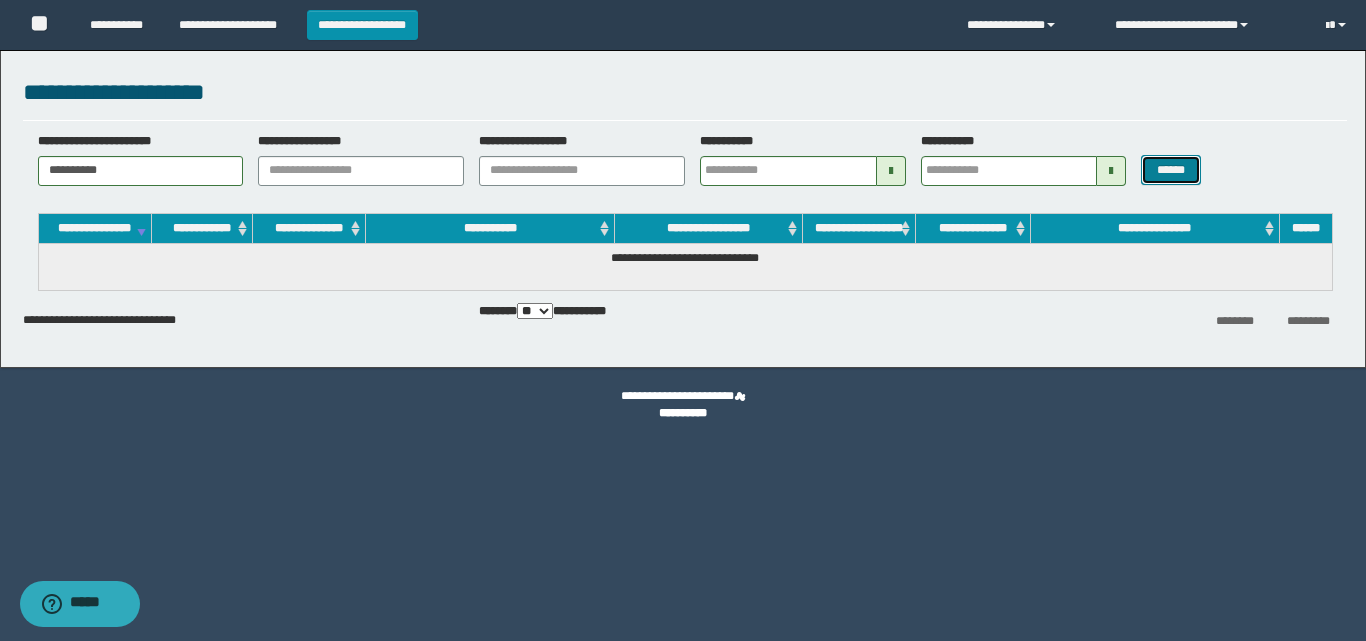 click on "******" at bounding box center (1170, 170) 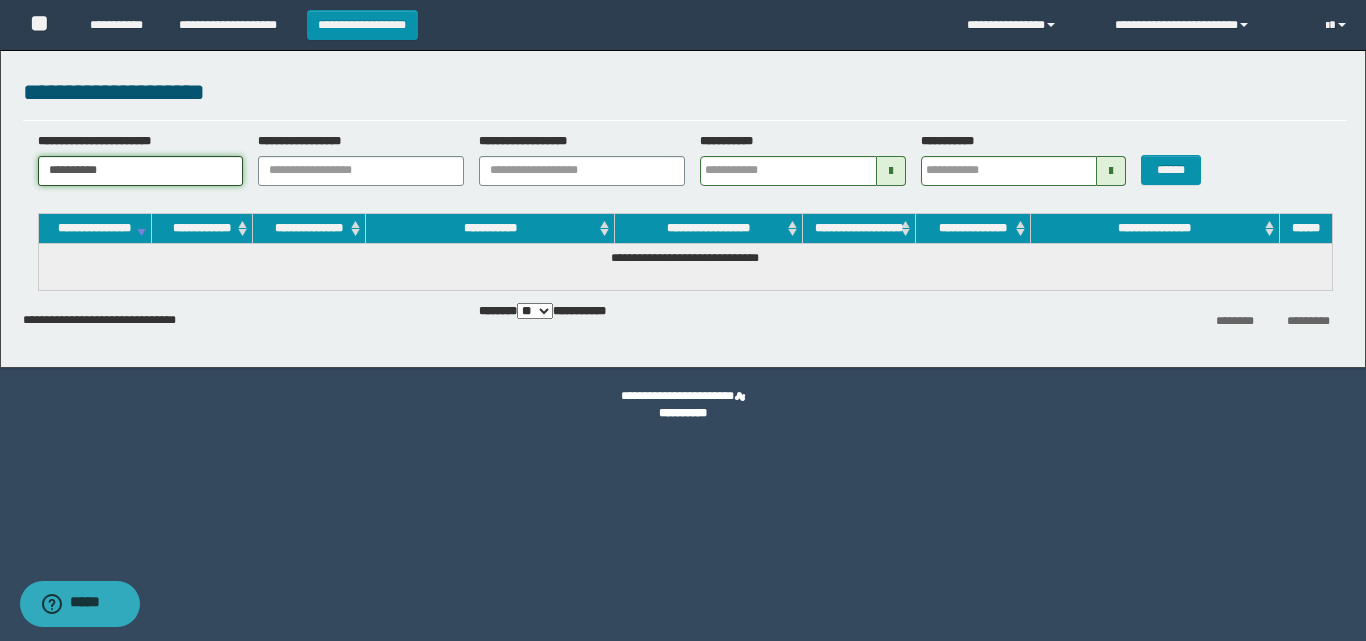 drag, startPoint x: 175, startPoint y: 168, endPoint x: 0, endPoint y: 140, distance: 177.22585 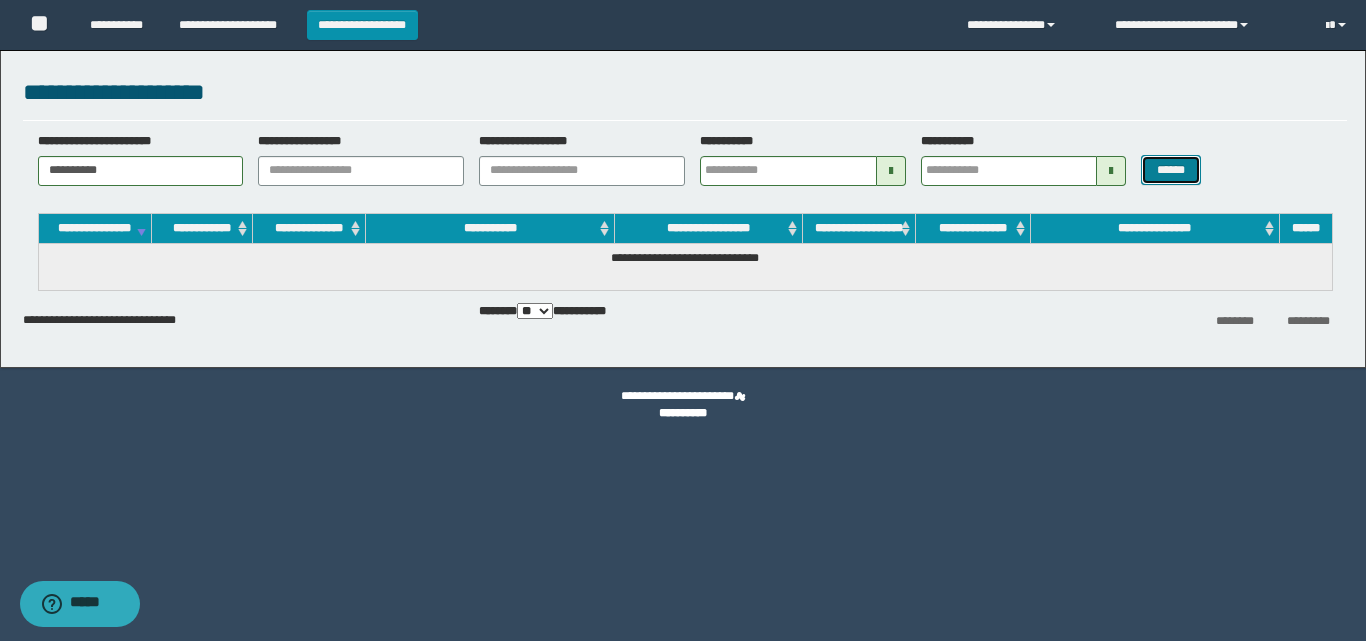 click on "******" at bounding box center (1170, 170) 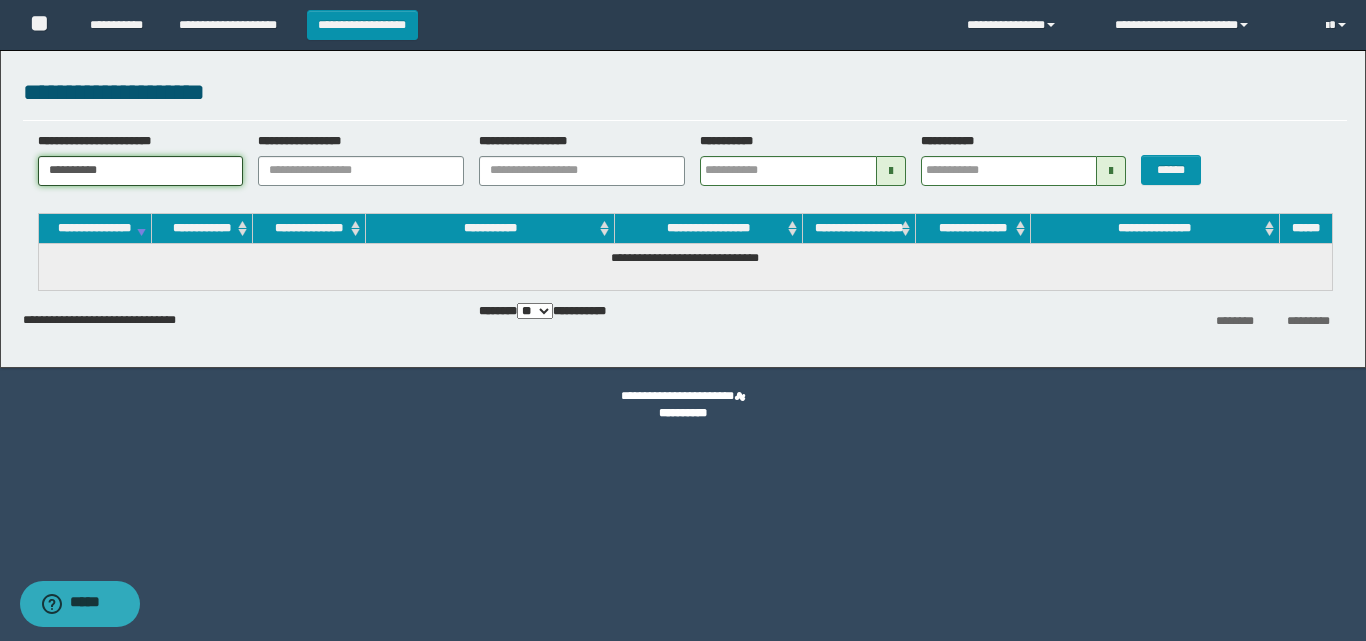 drag, startPoint x: 138, startPoint y: 175, endPoint x: 0, endPoint y: 159, distance: 138.92444 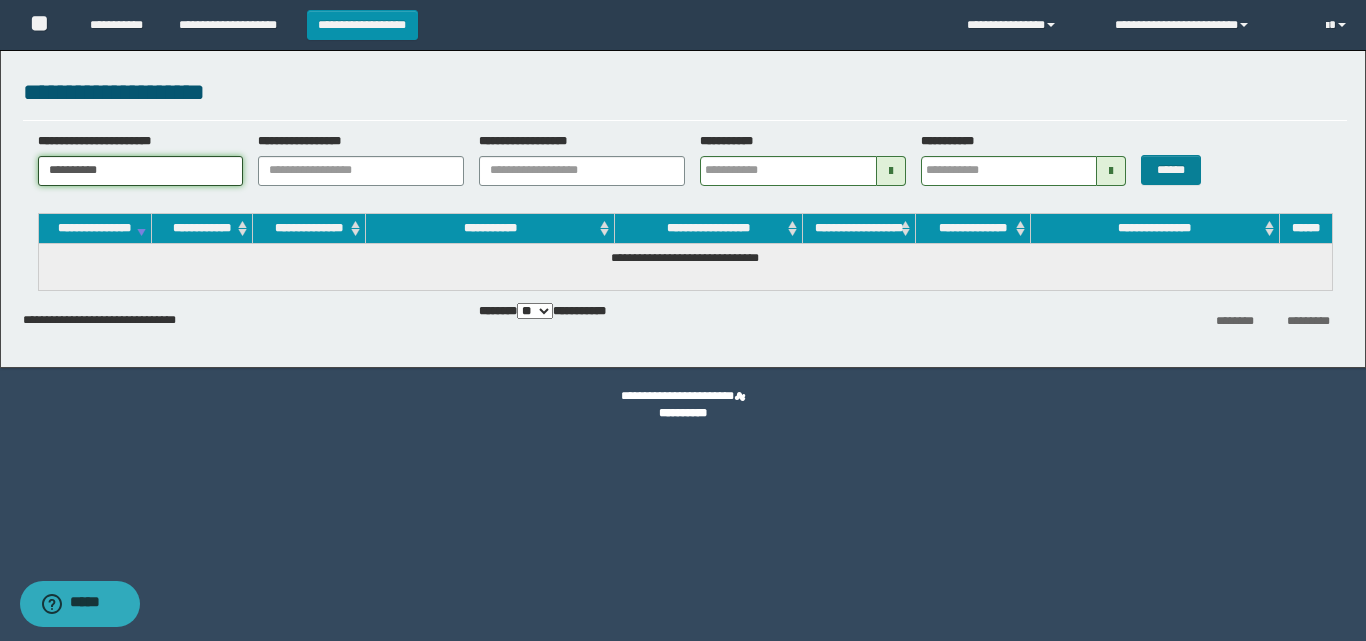 type on "**********" 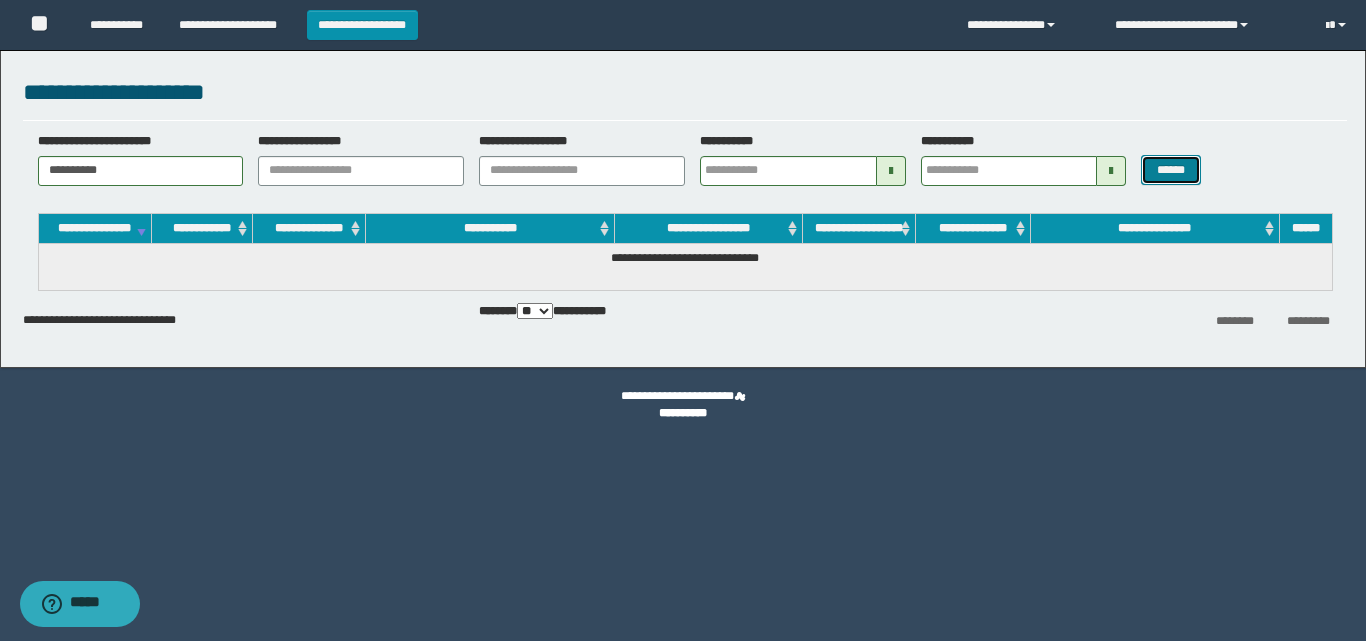 click on "******" at bounding box center [1170, 170] 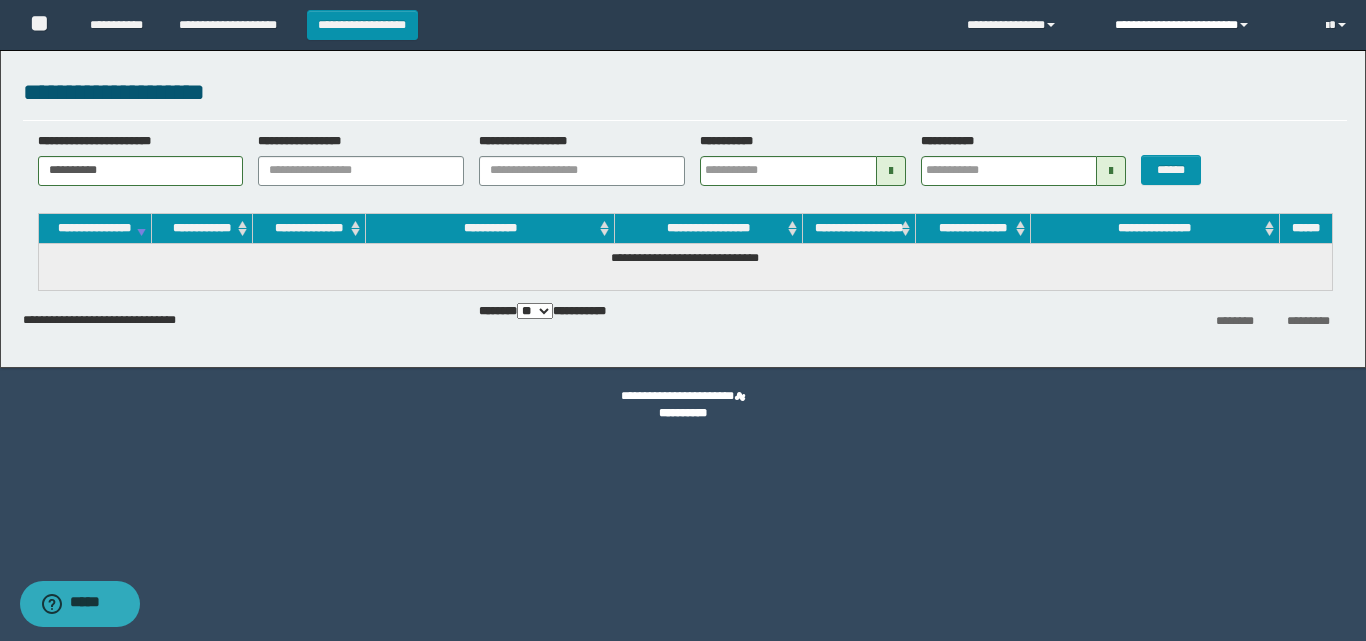 click on "**********" at bounding box center [1205, 25] 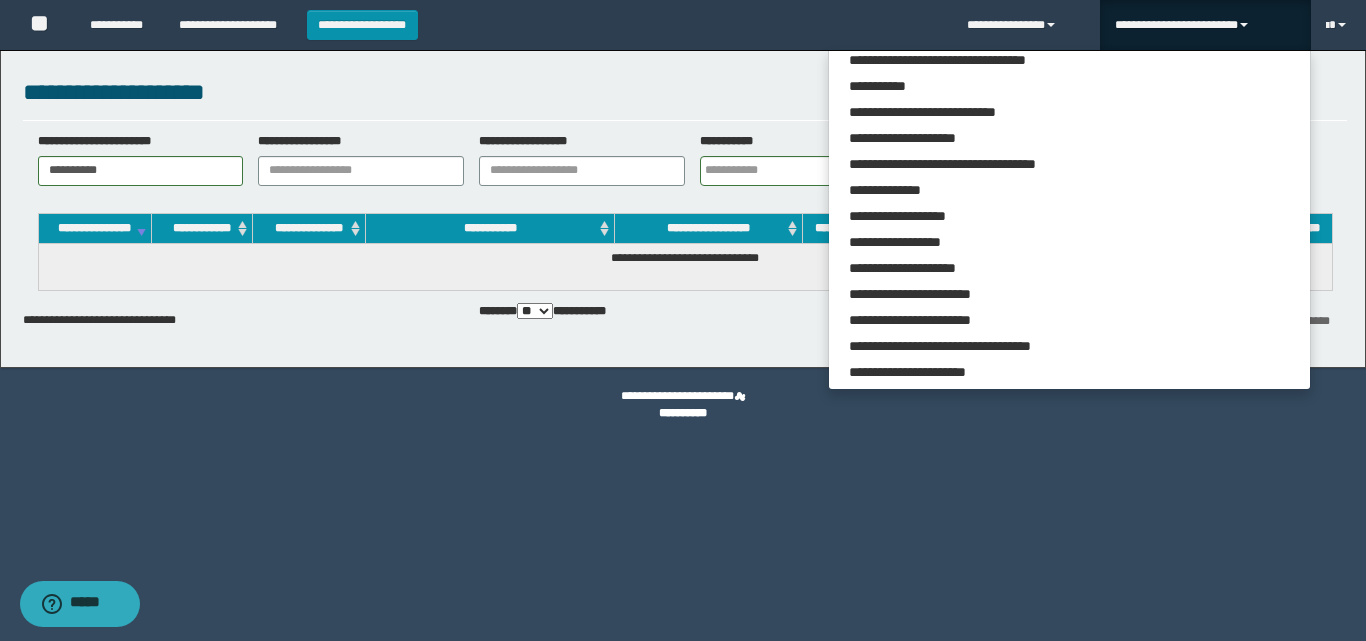 scroll, scrollTop: 0, scrollLeft: 0, axis: both 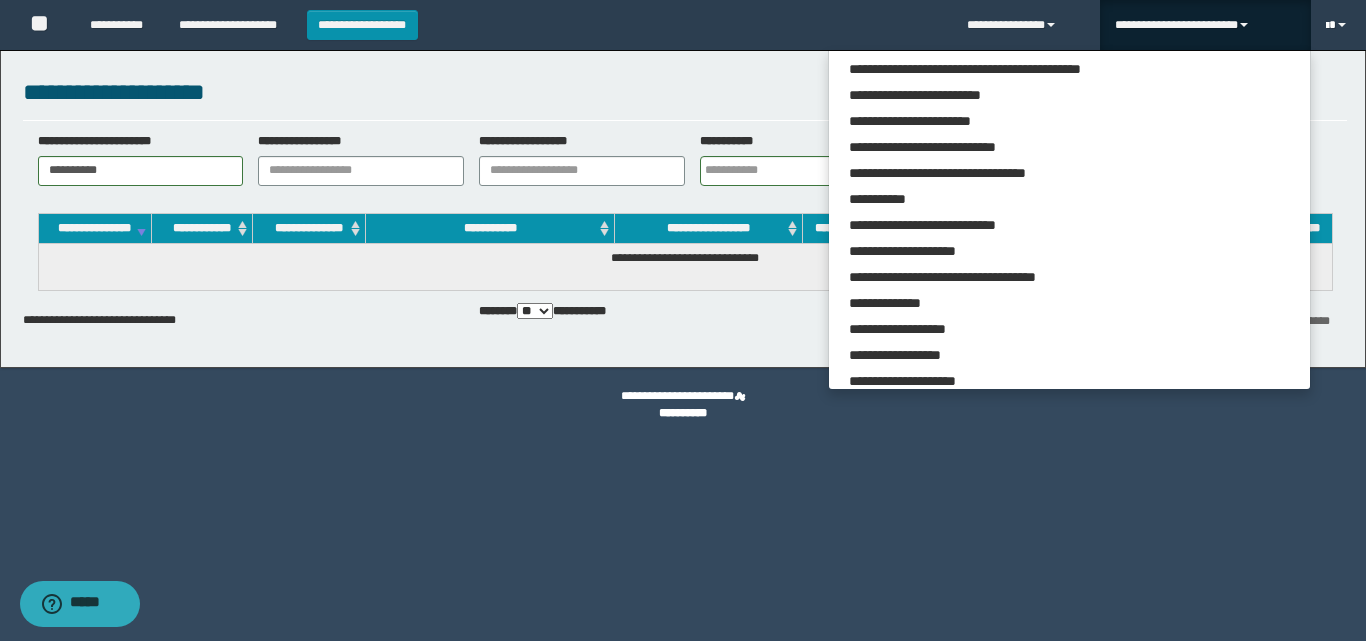 click at bounding box center (1327, 26) 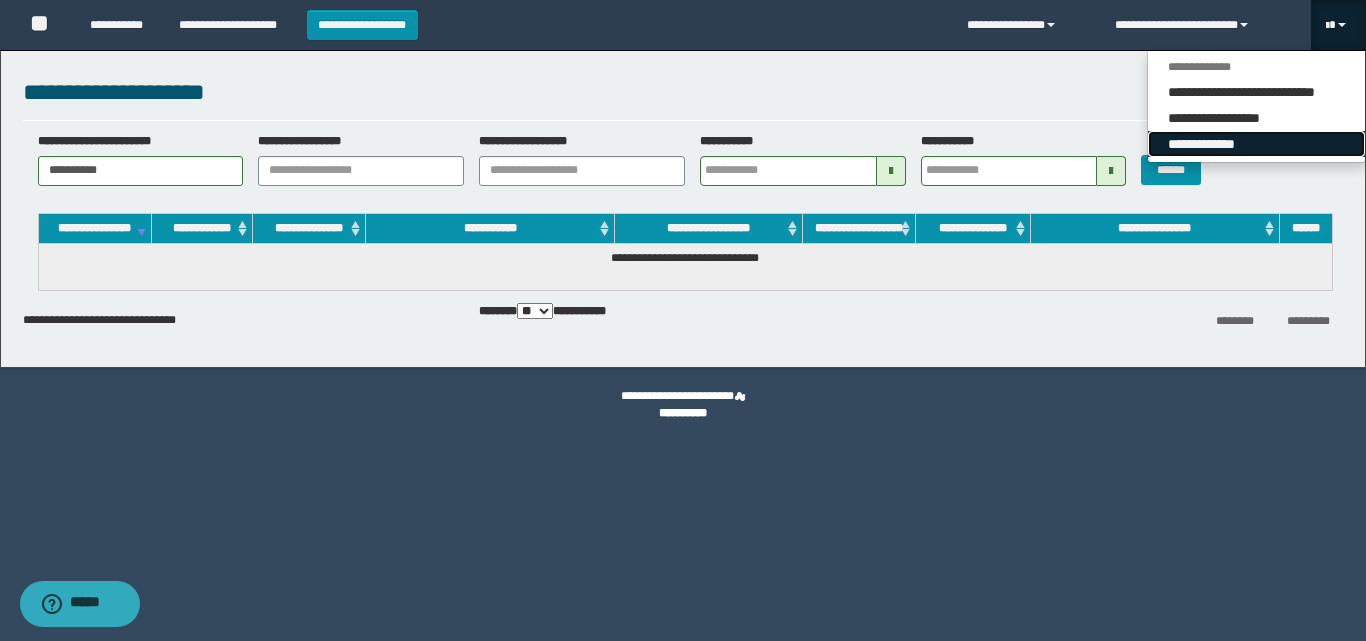click on "**********" at bounding box center [1256, 144] 